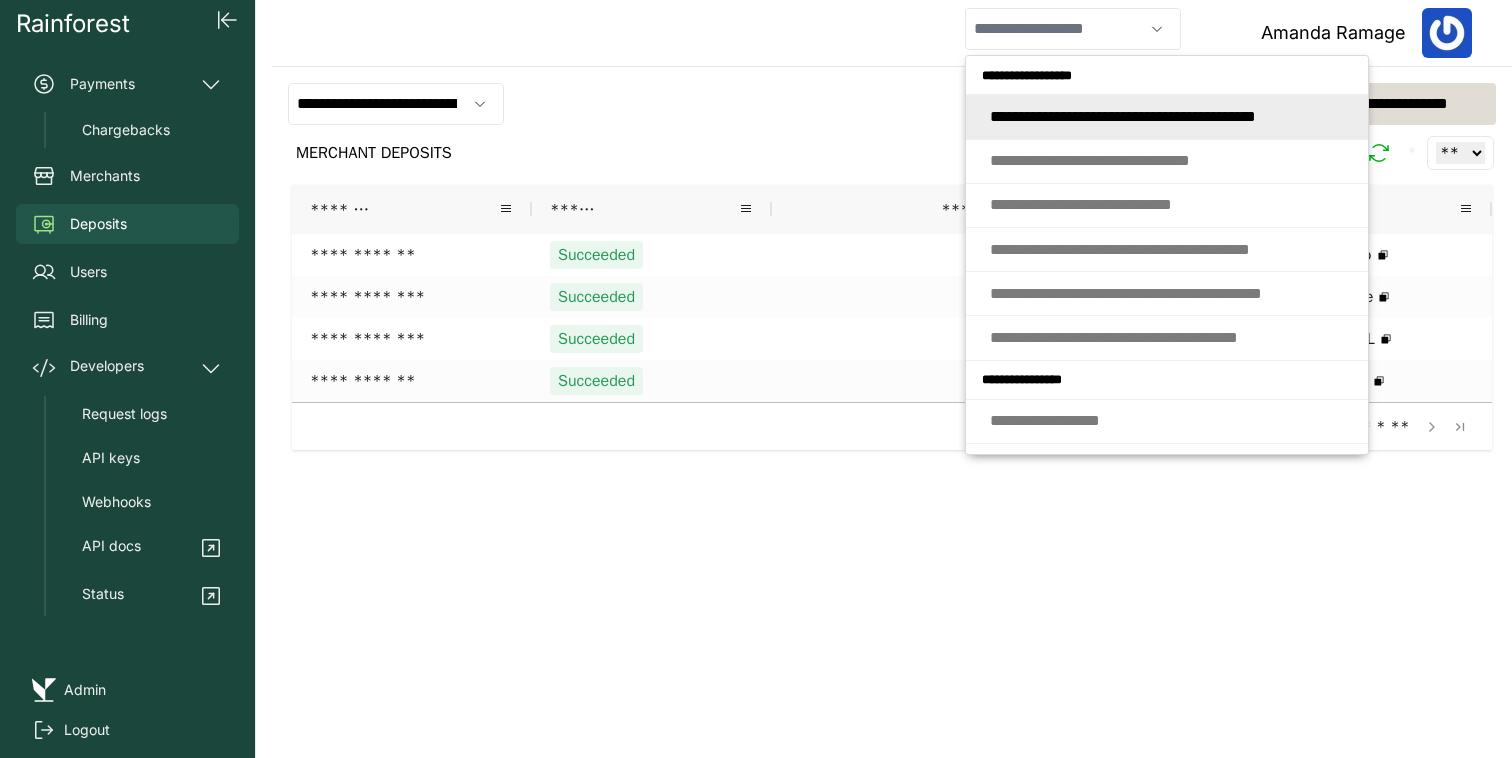 scroll, scrollTop: 0, scrollLeft: 0, axis: both 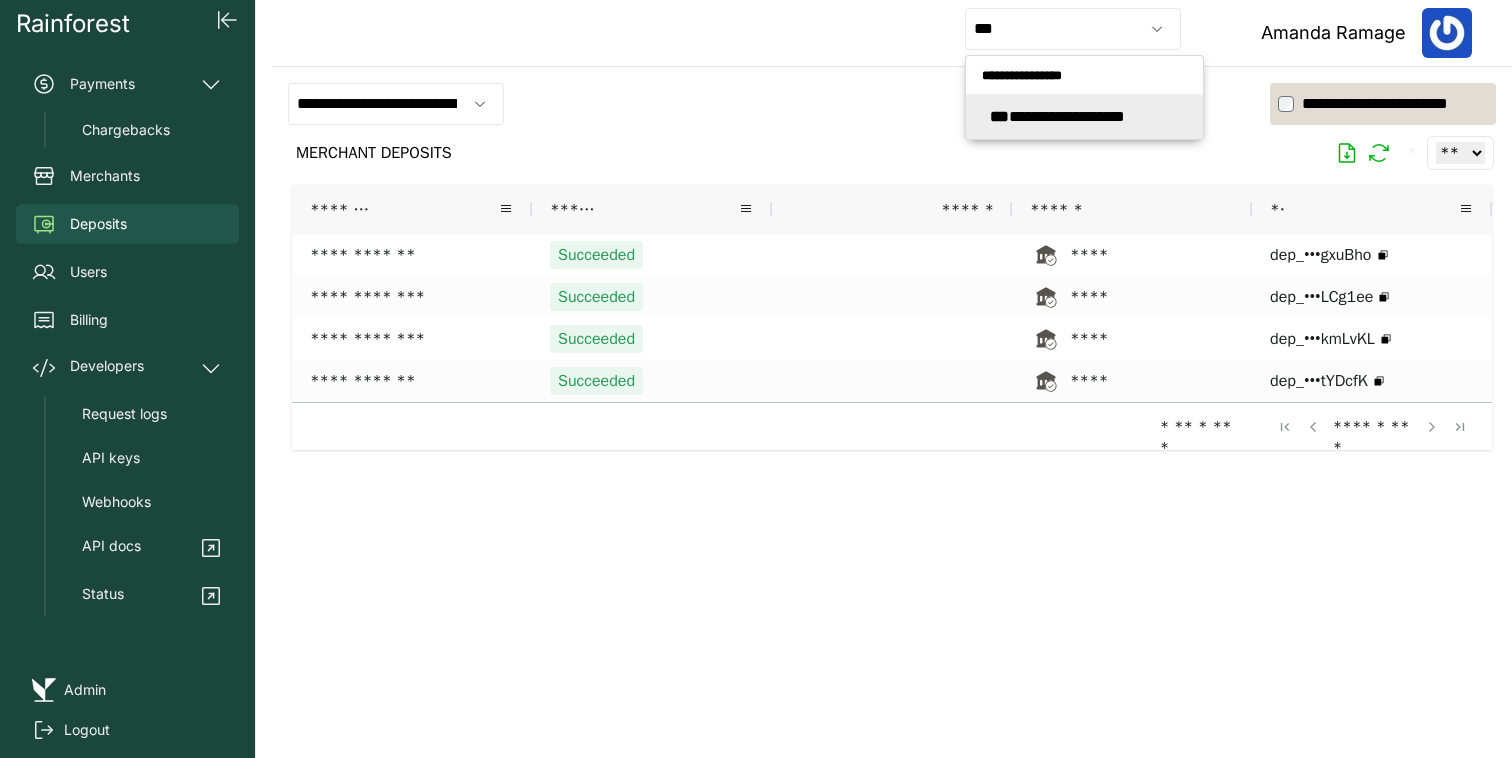 type on "**********" 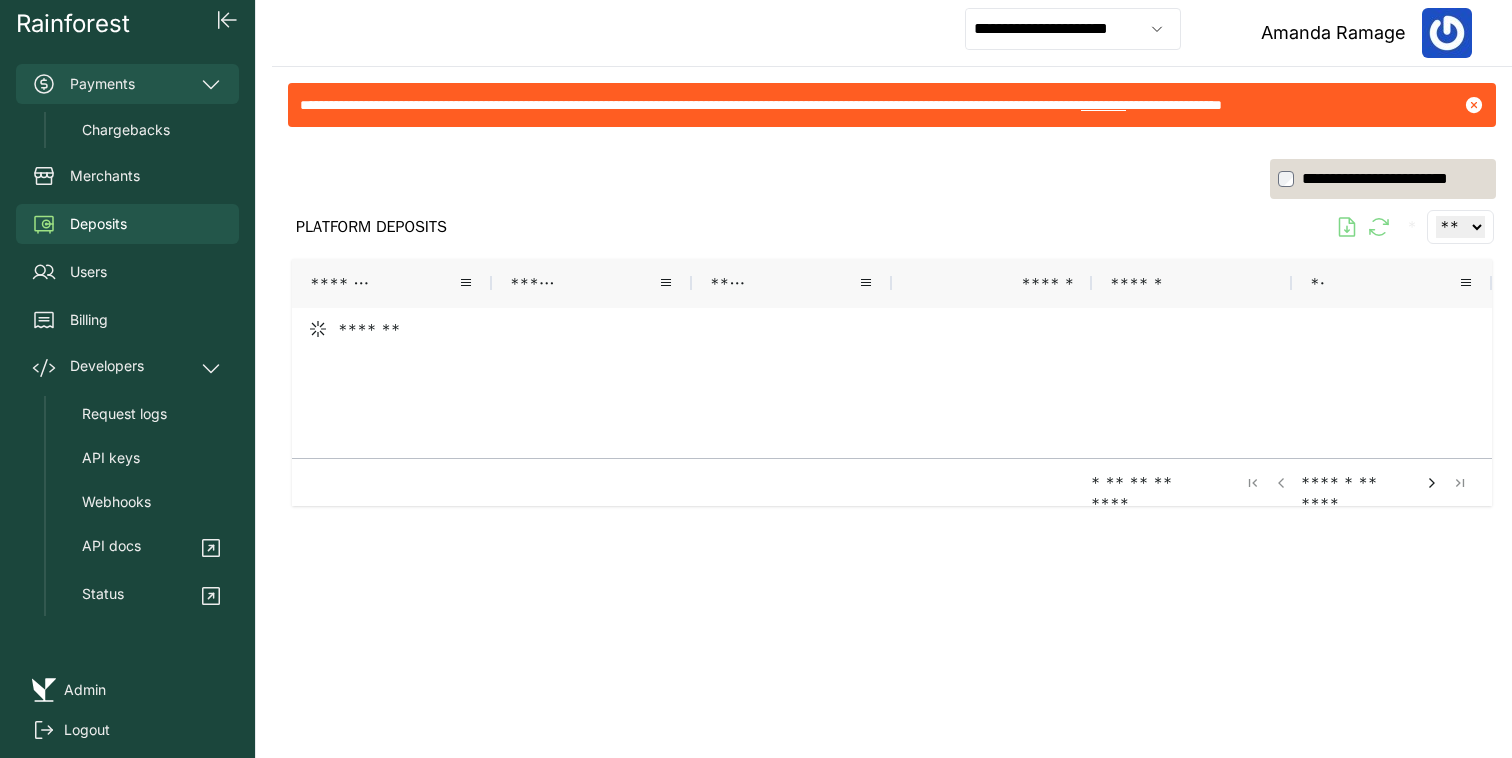 click on "Payments" at bounding box center (127, 84) 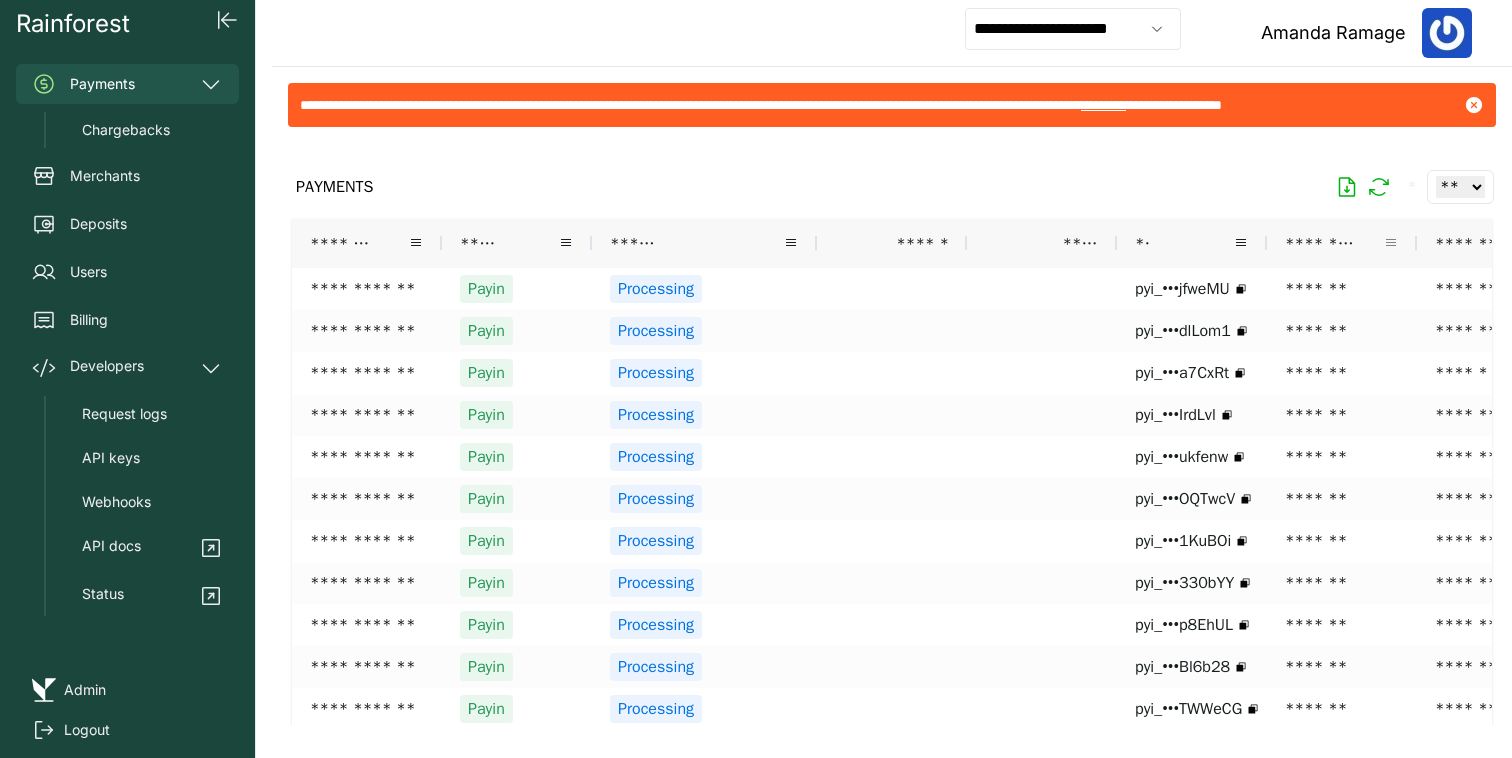 click at bounding box center [1391, 243] 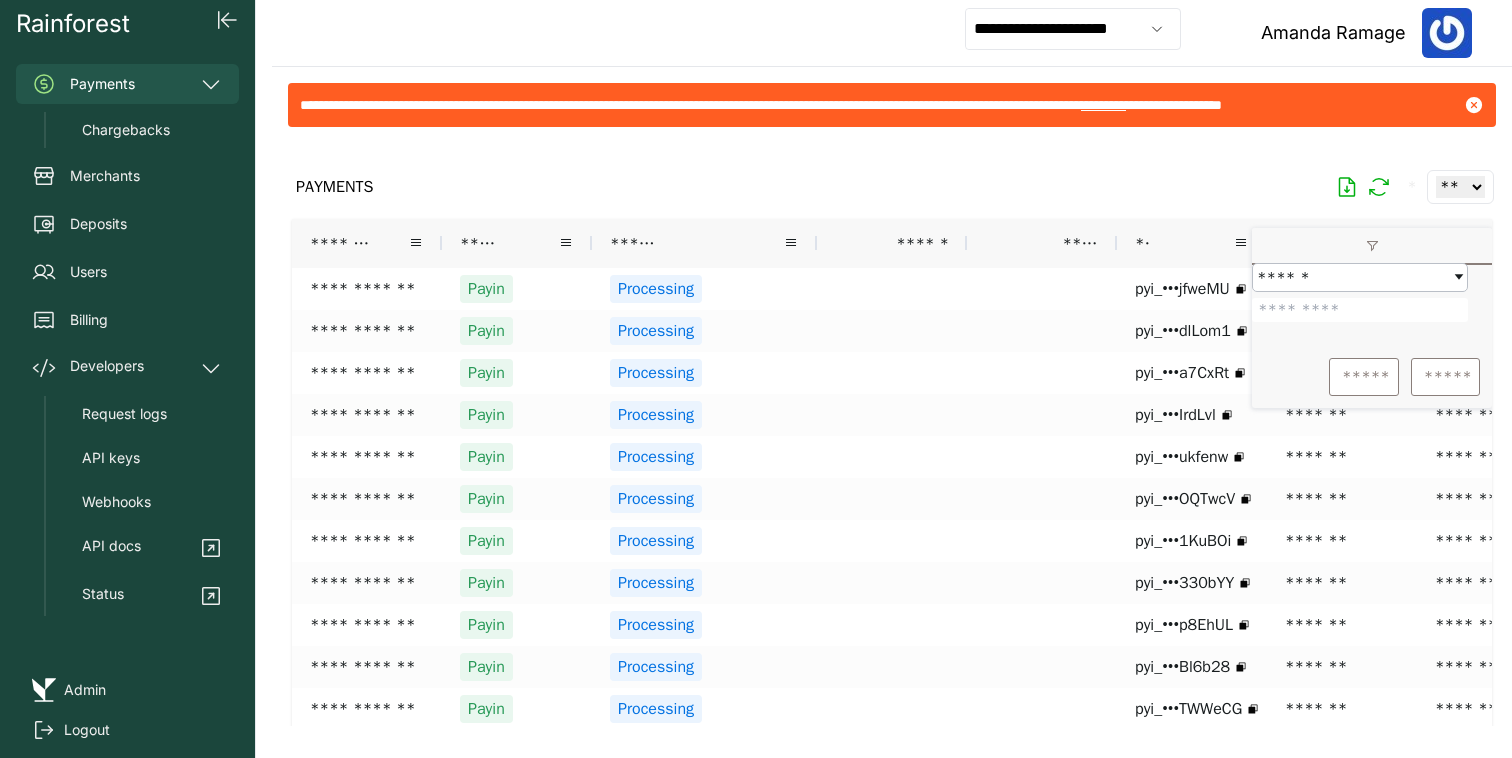 type on "*******" 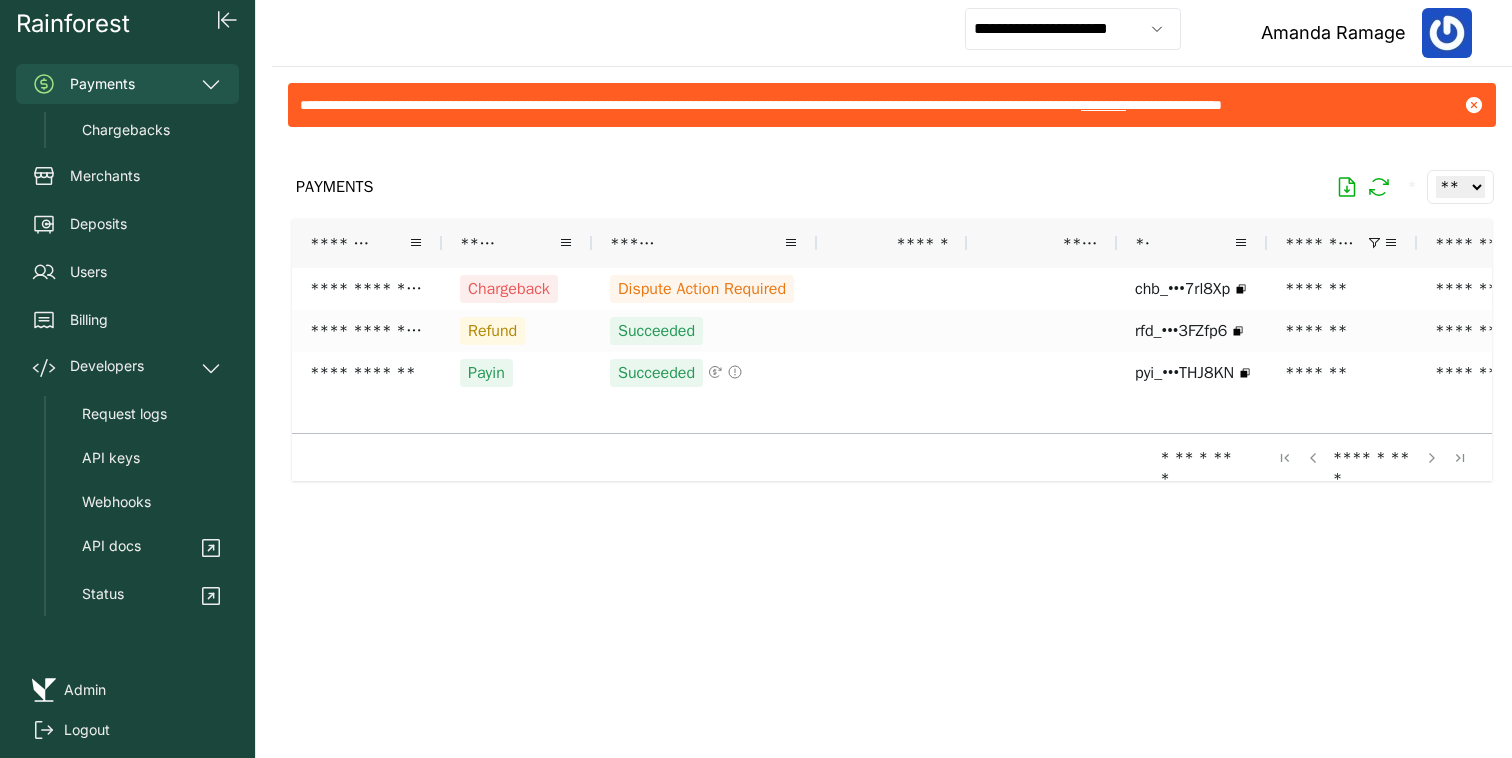 click at bounding box center (892, 434) 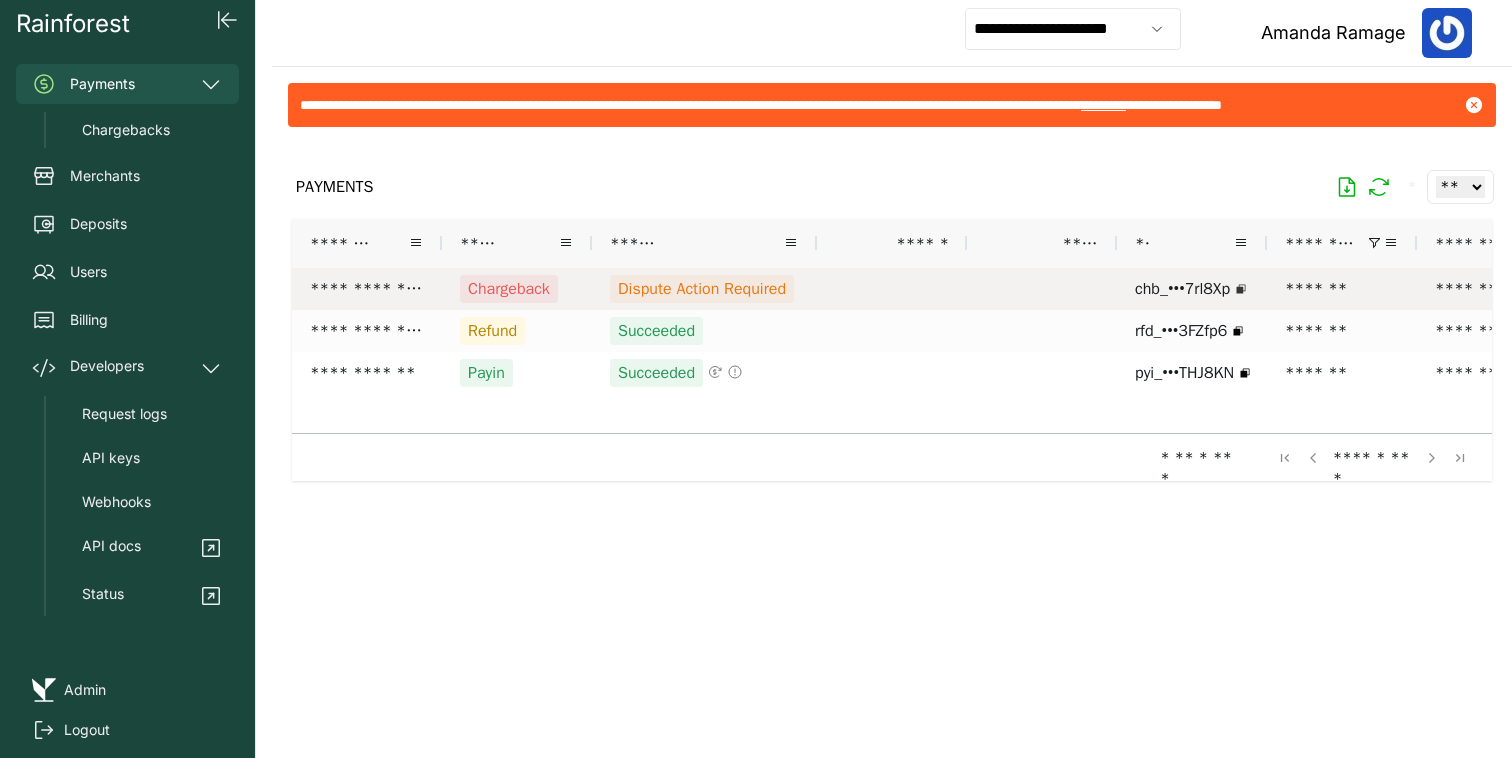 click 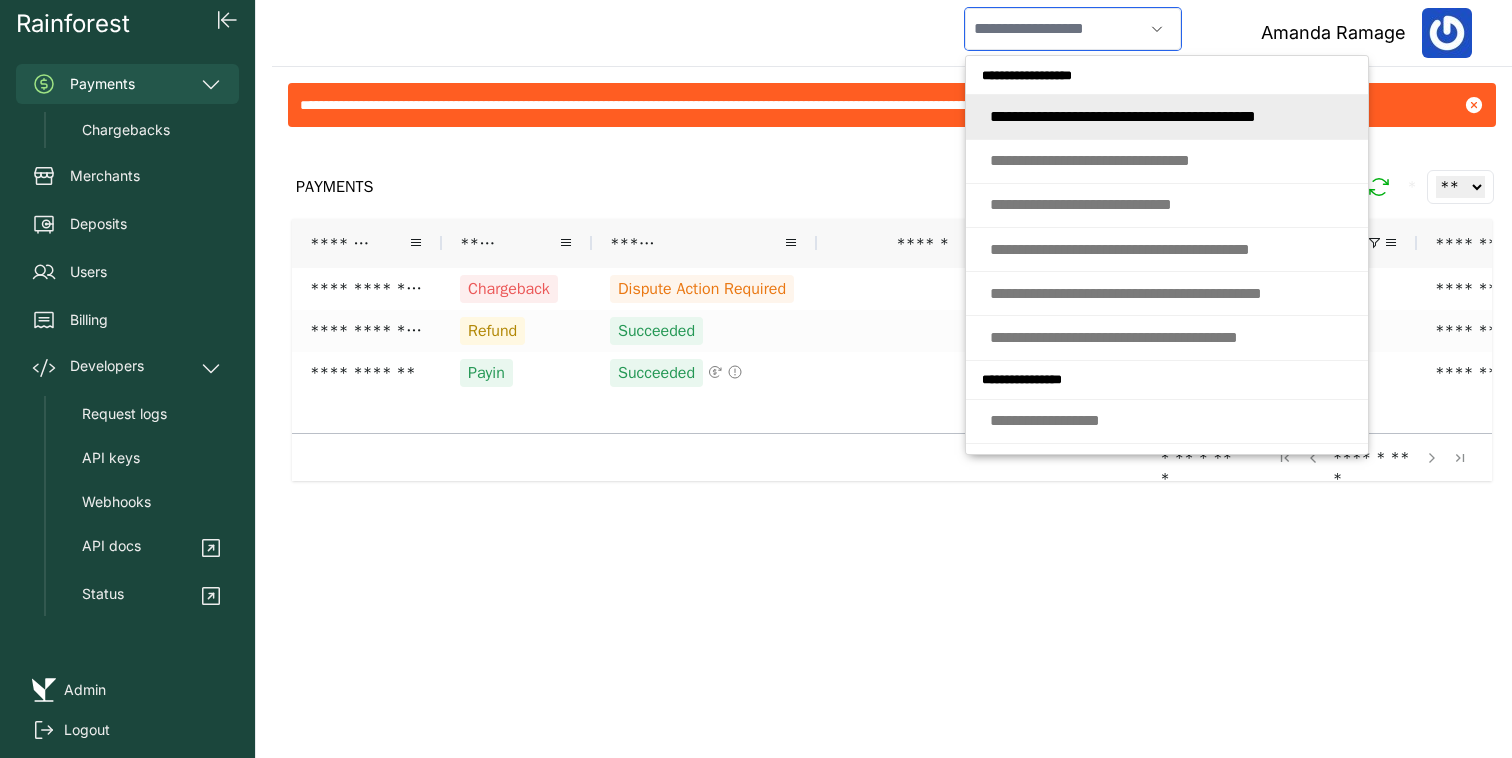 click at bounding box center (1054, 29) 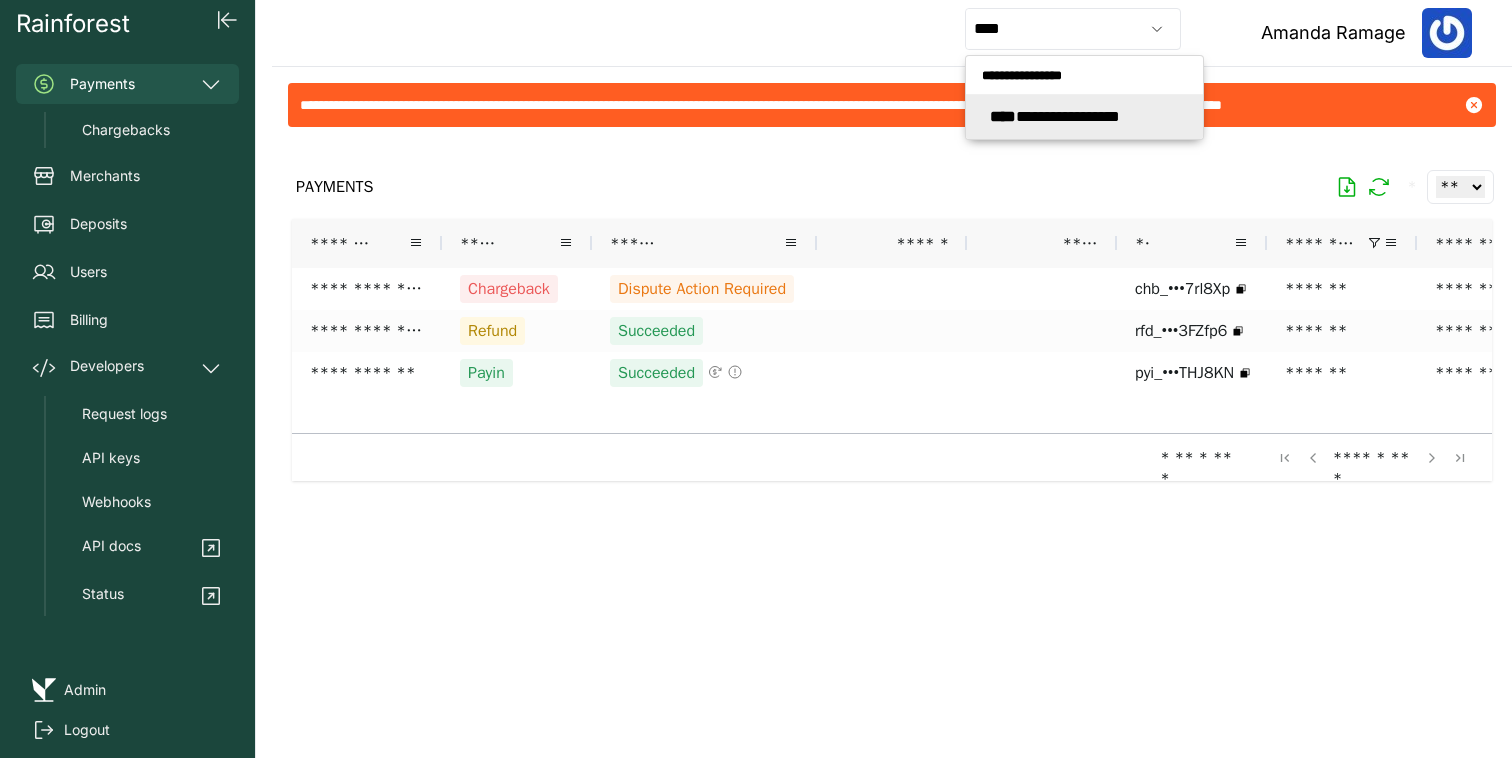 type on "**********" 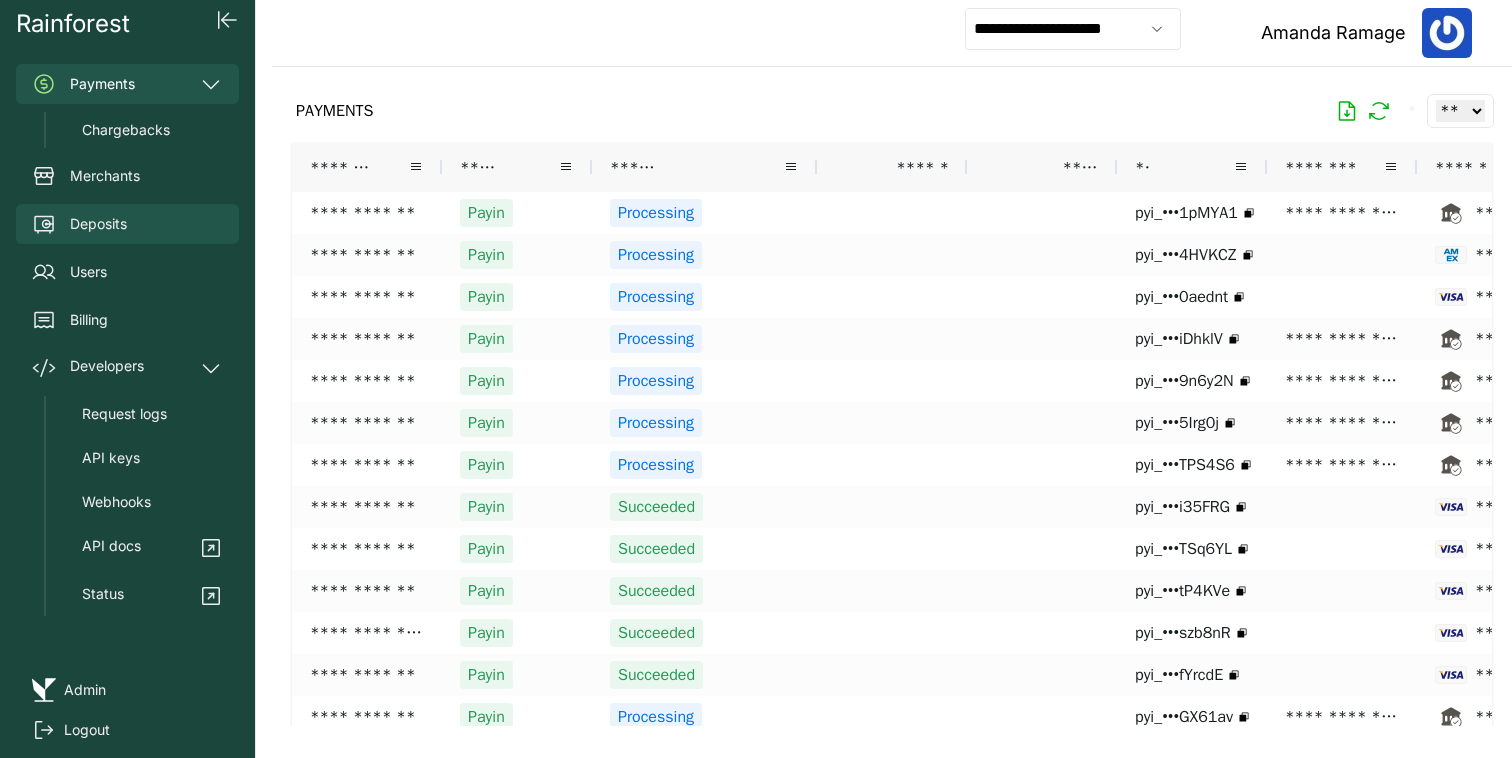 click on "Deposits" at bounding box center [127, 224] 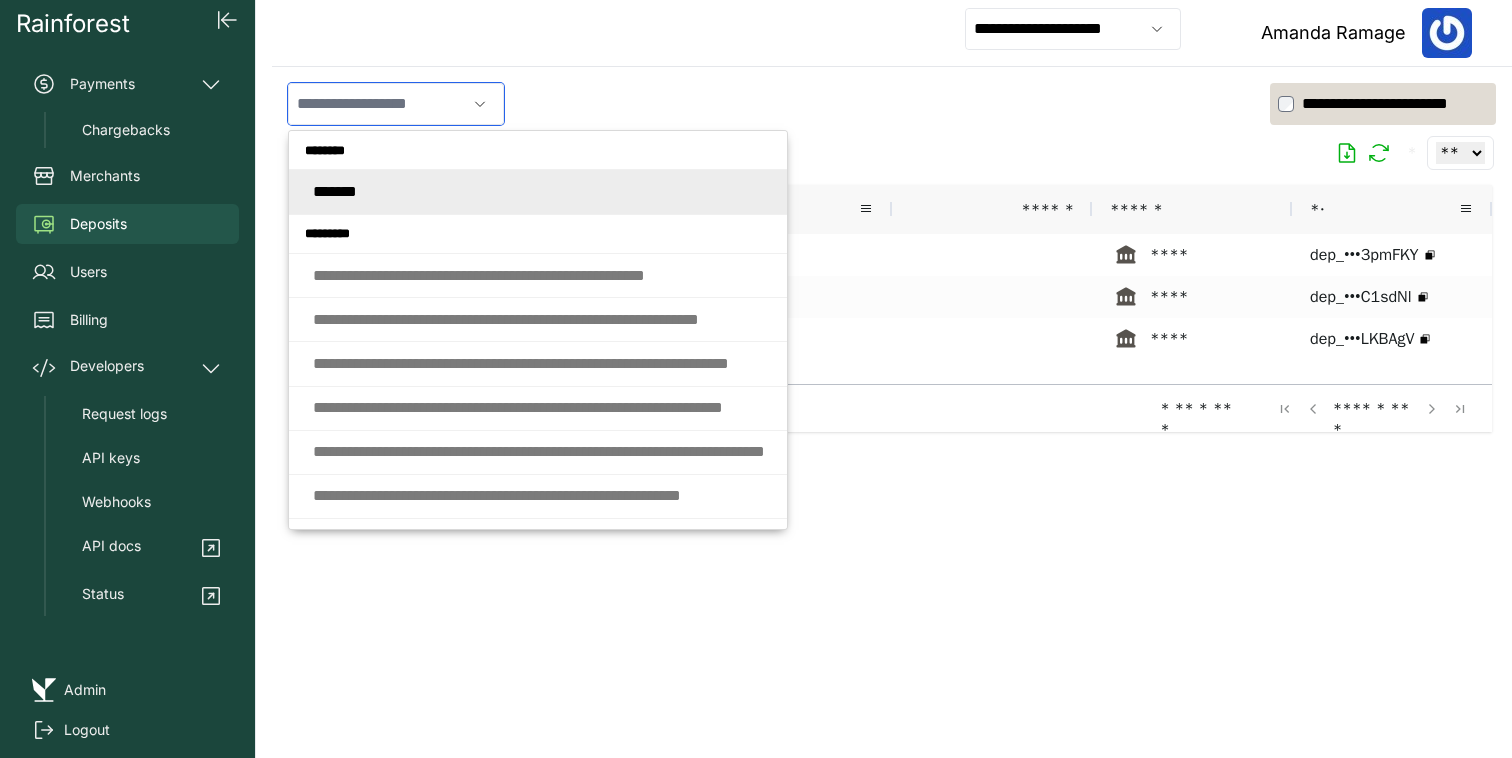 click at bounding box center [377, 104] 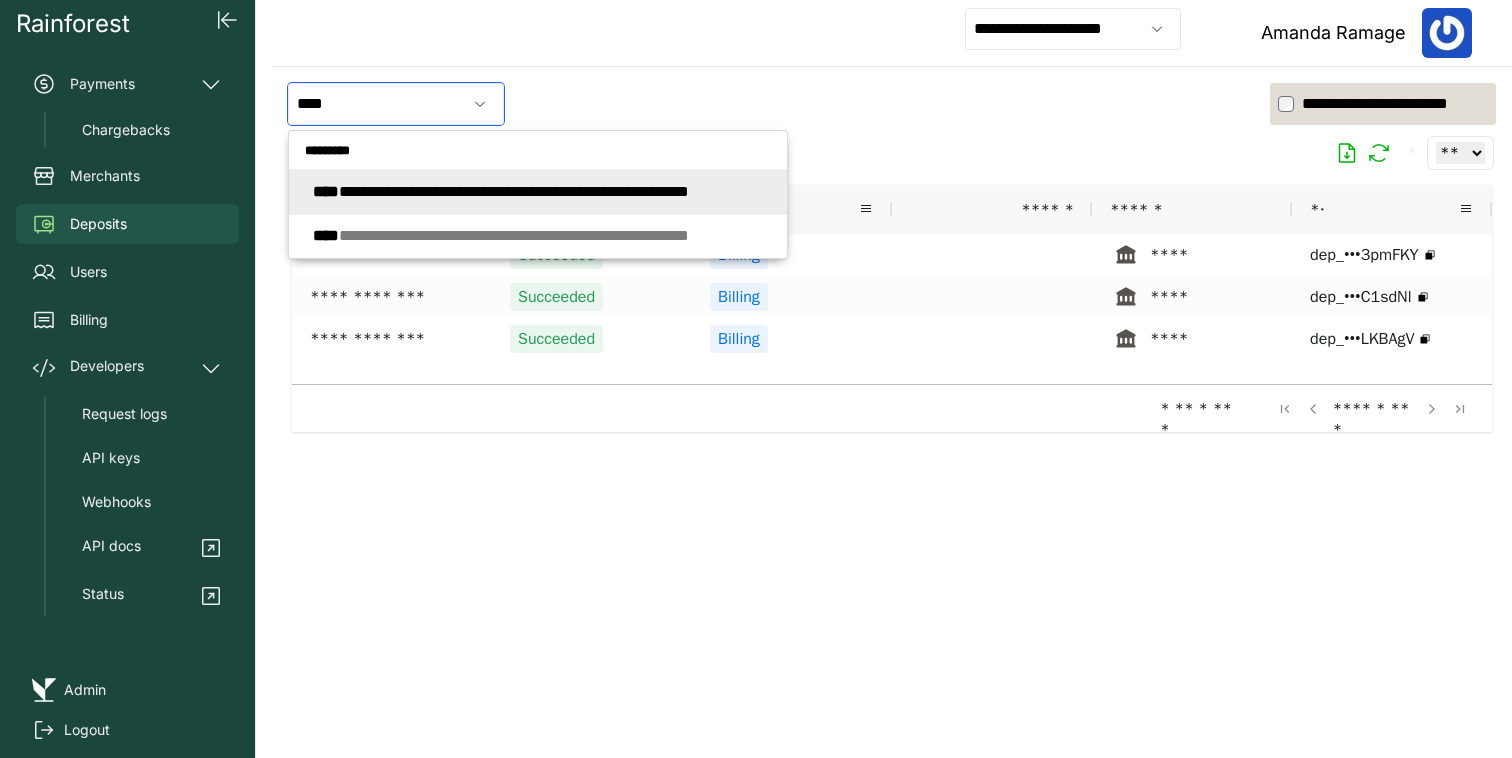 click on "**********" at bounding box center [501, 191] 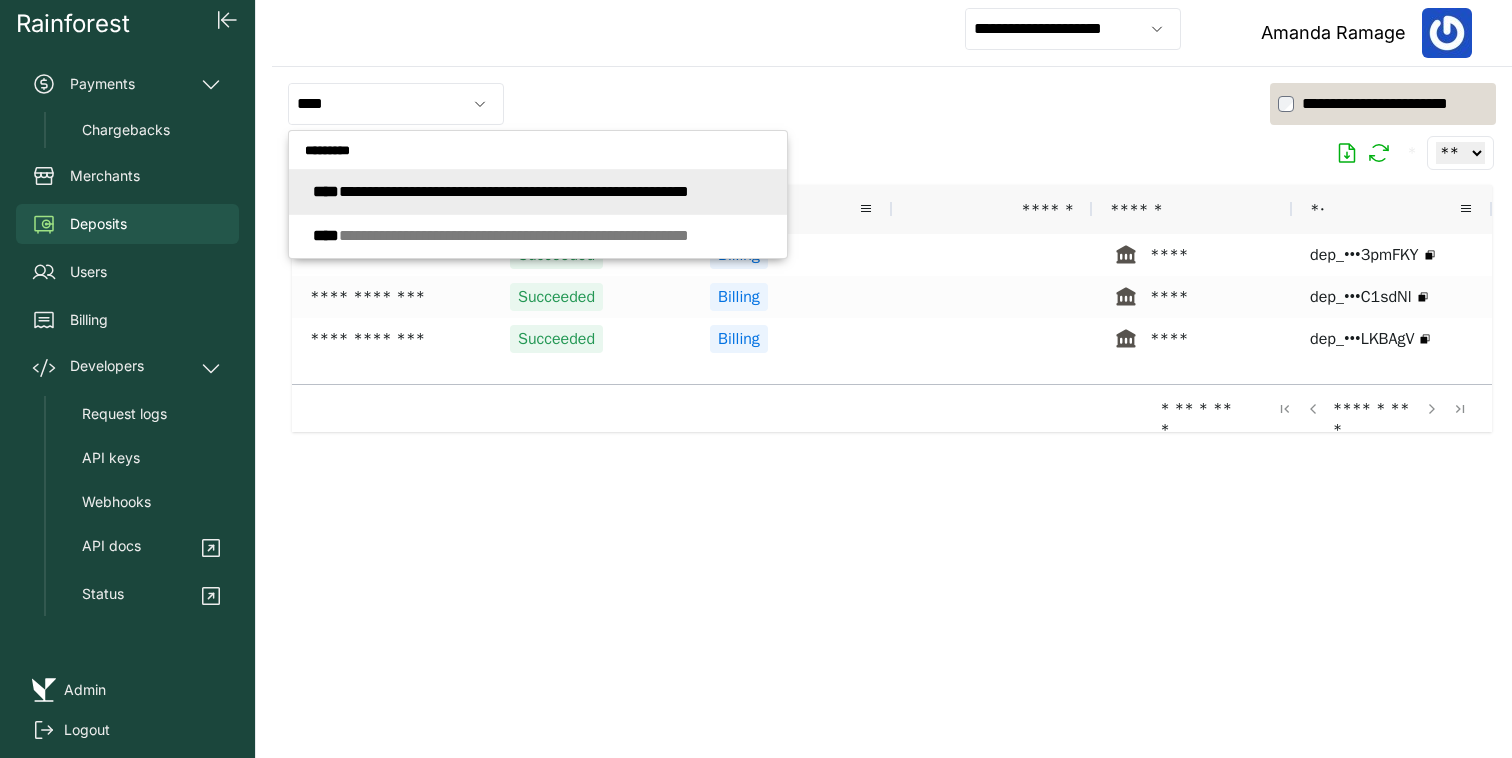 type on "**********" 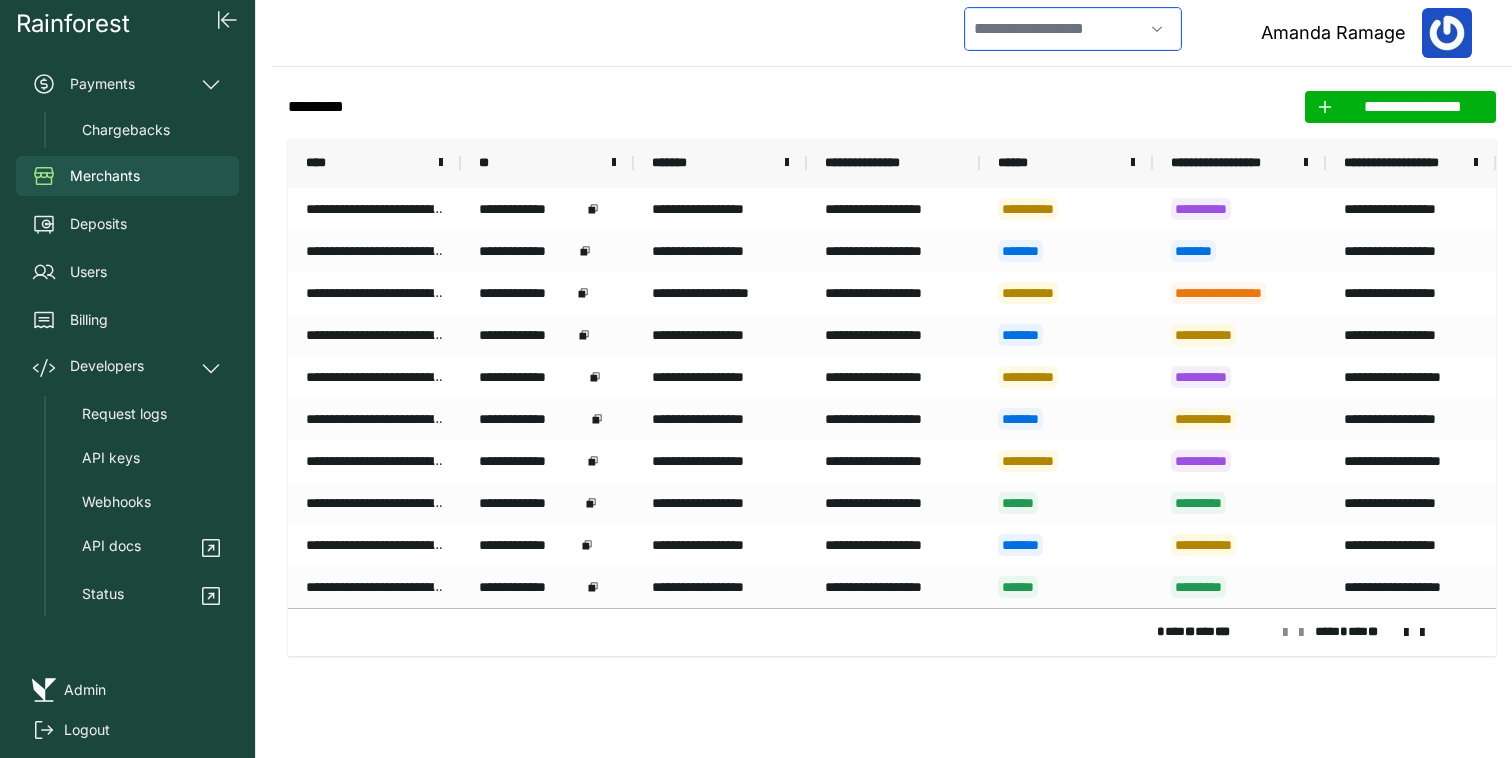 click at bounding box center [1054, 29] 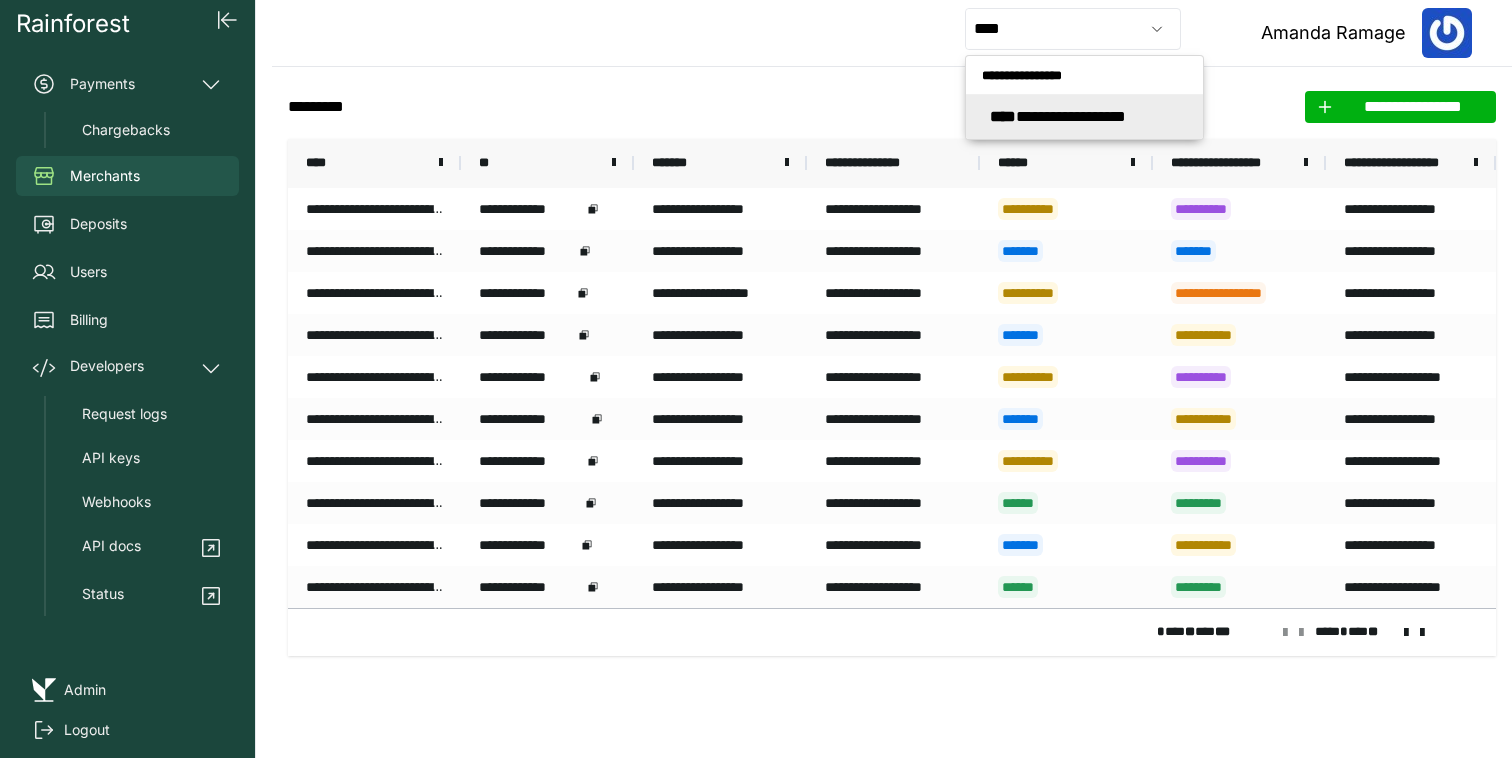 type on "**********" 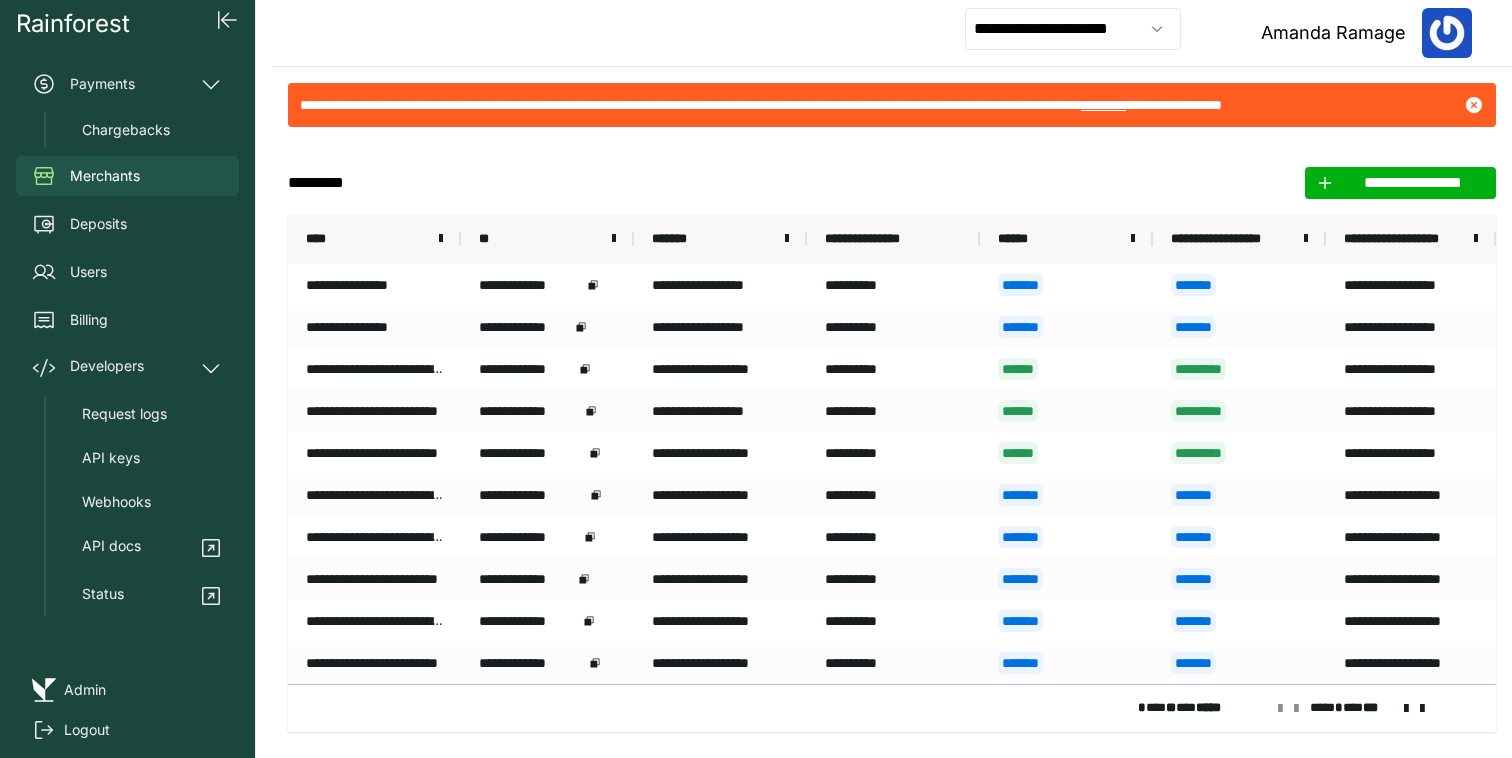 click on "Rainforest Payments Chargebacks Merchants Deposits Users Billing Developers Request logs API keys Webhooks API docs Status" at bounding box center [127, 312] 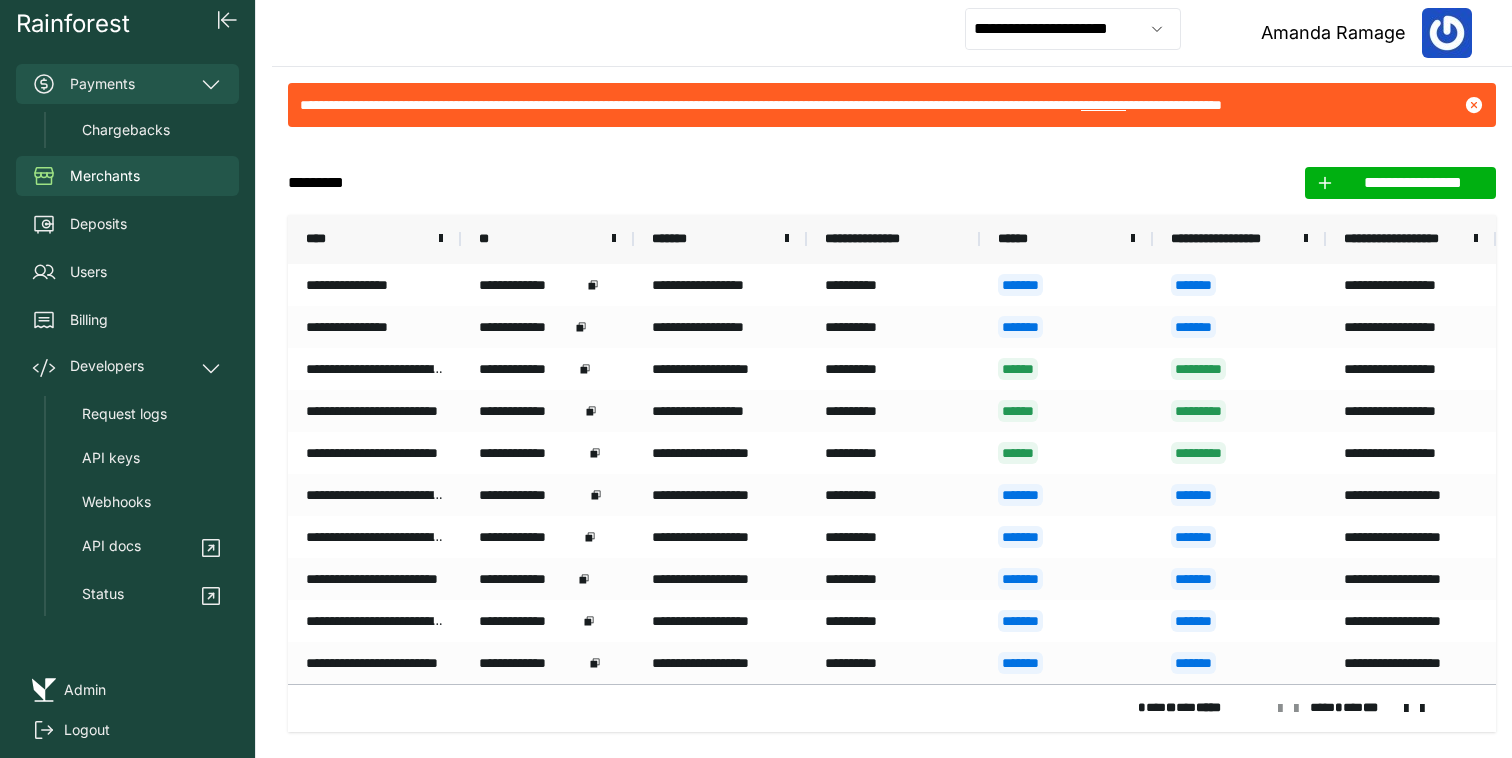 click on "Payments" at bounding box center (127, 84) 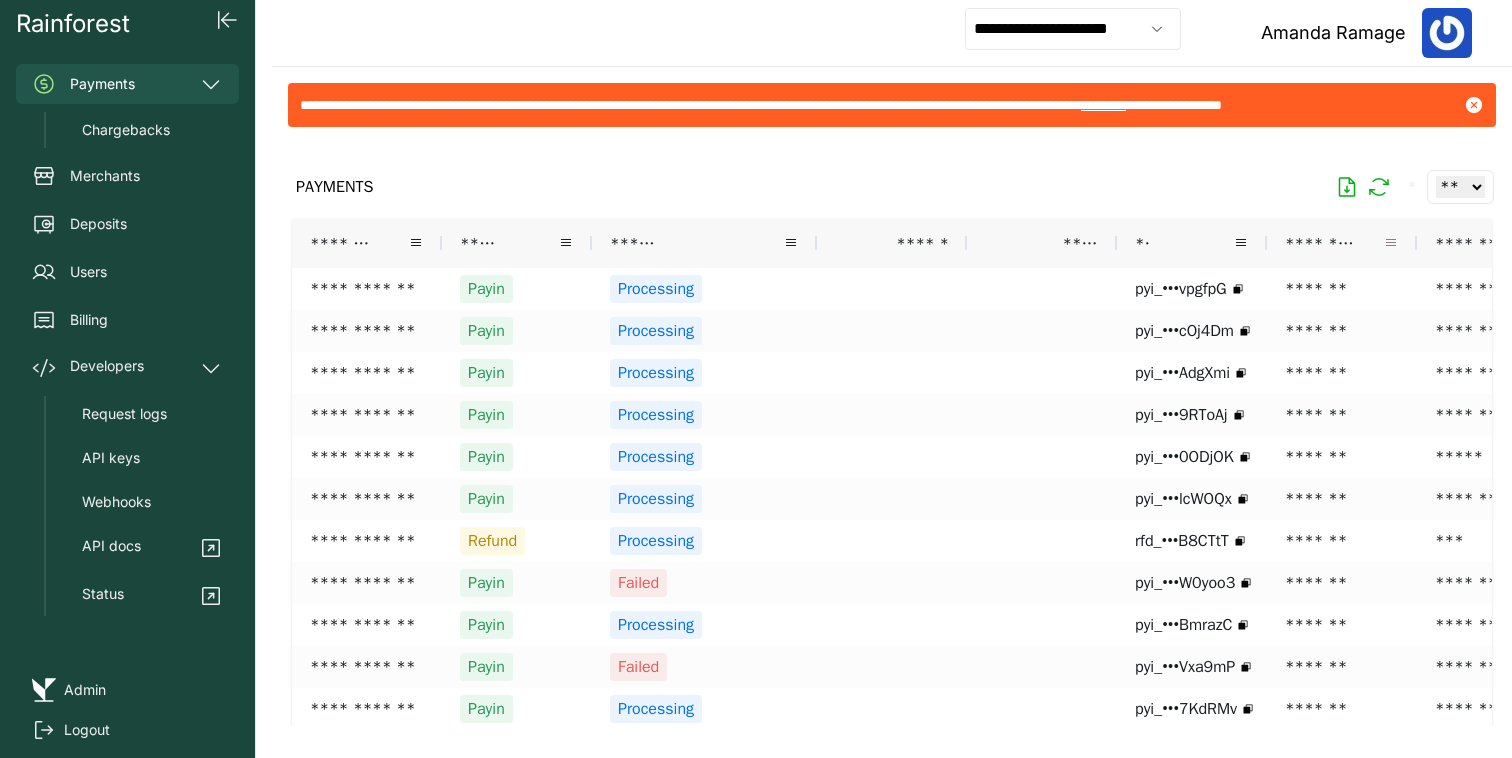 click at bounding box center (1391, 243) 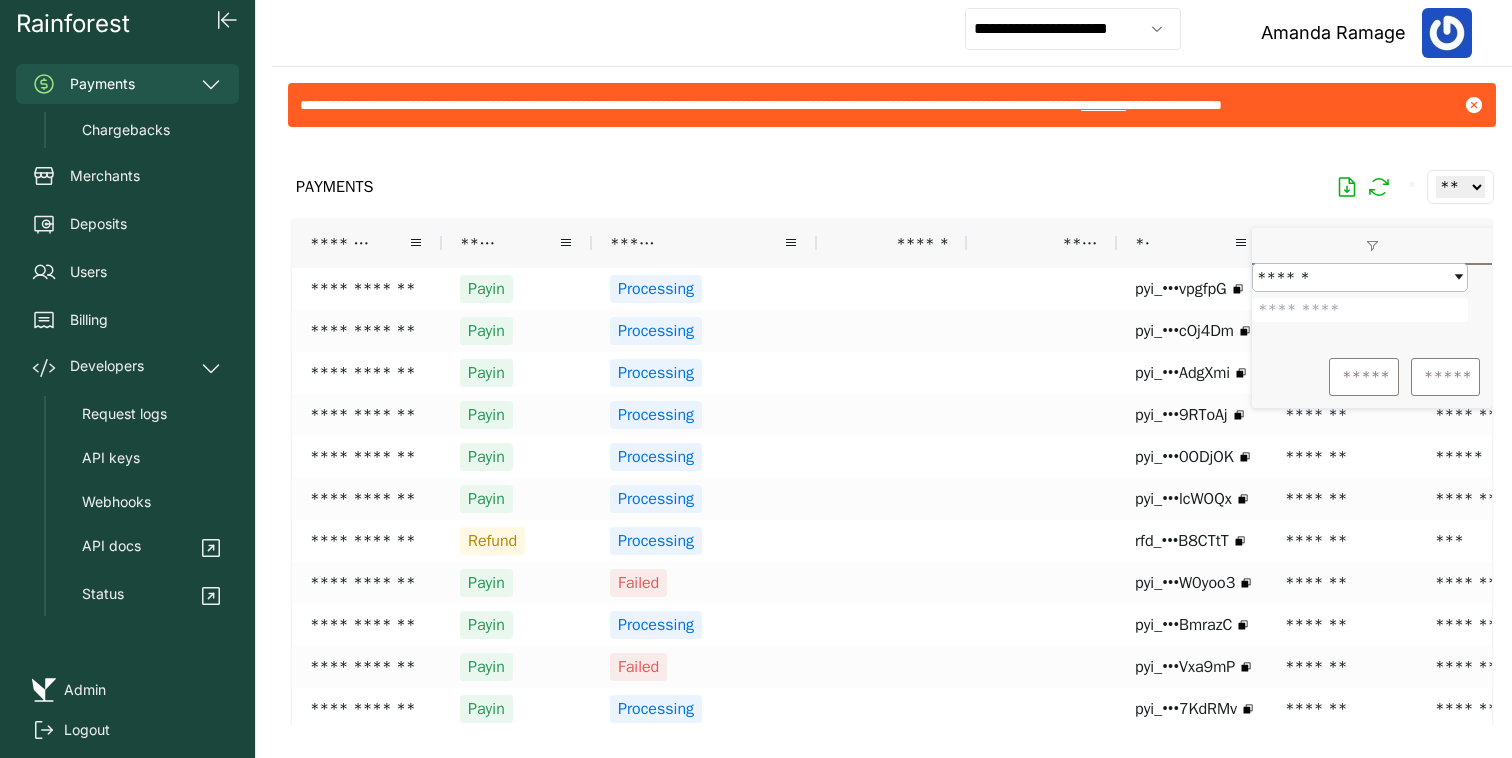 type on "*******" 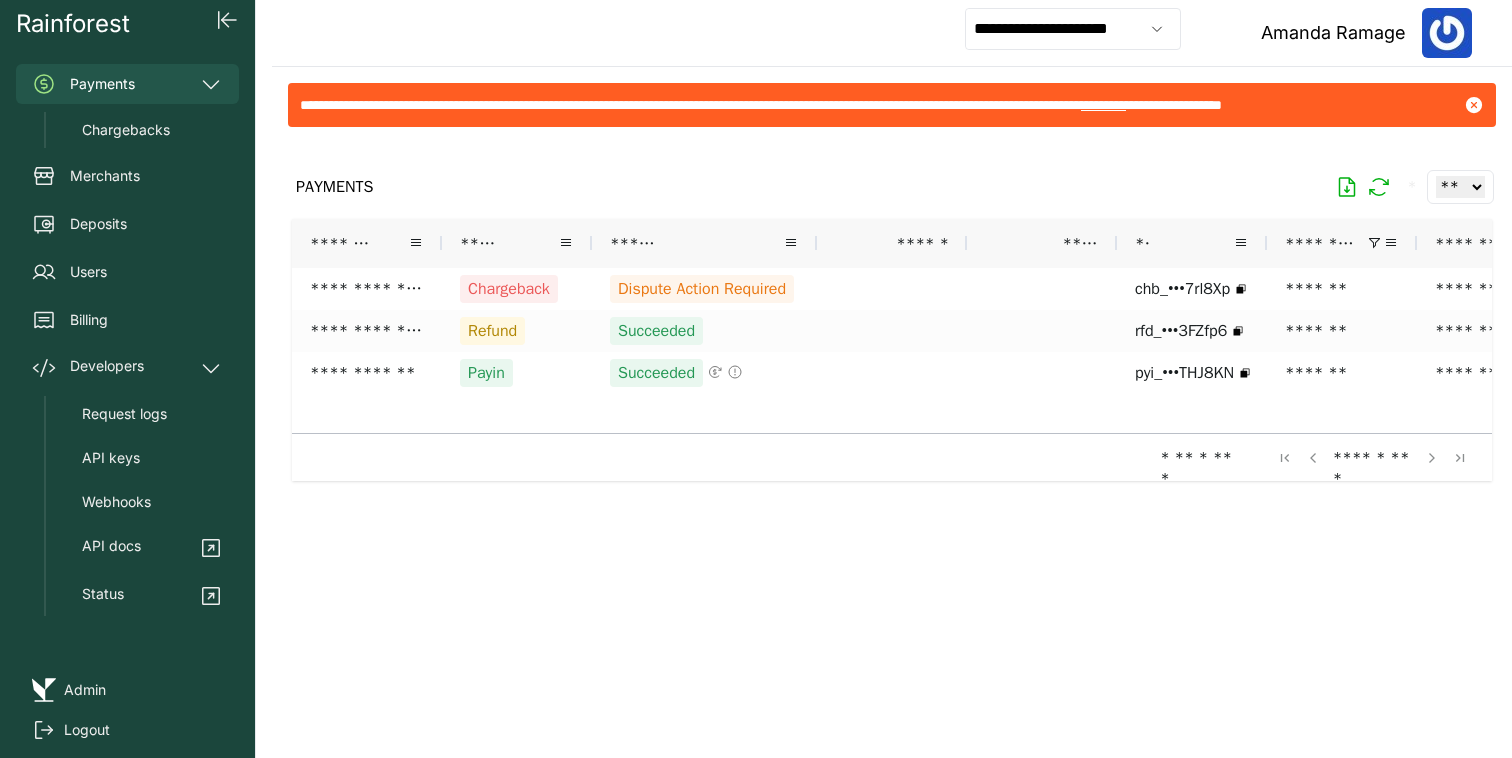 click at bounding box center [892, 434] 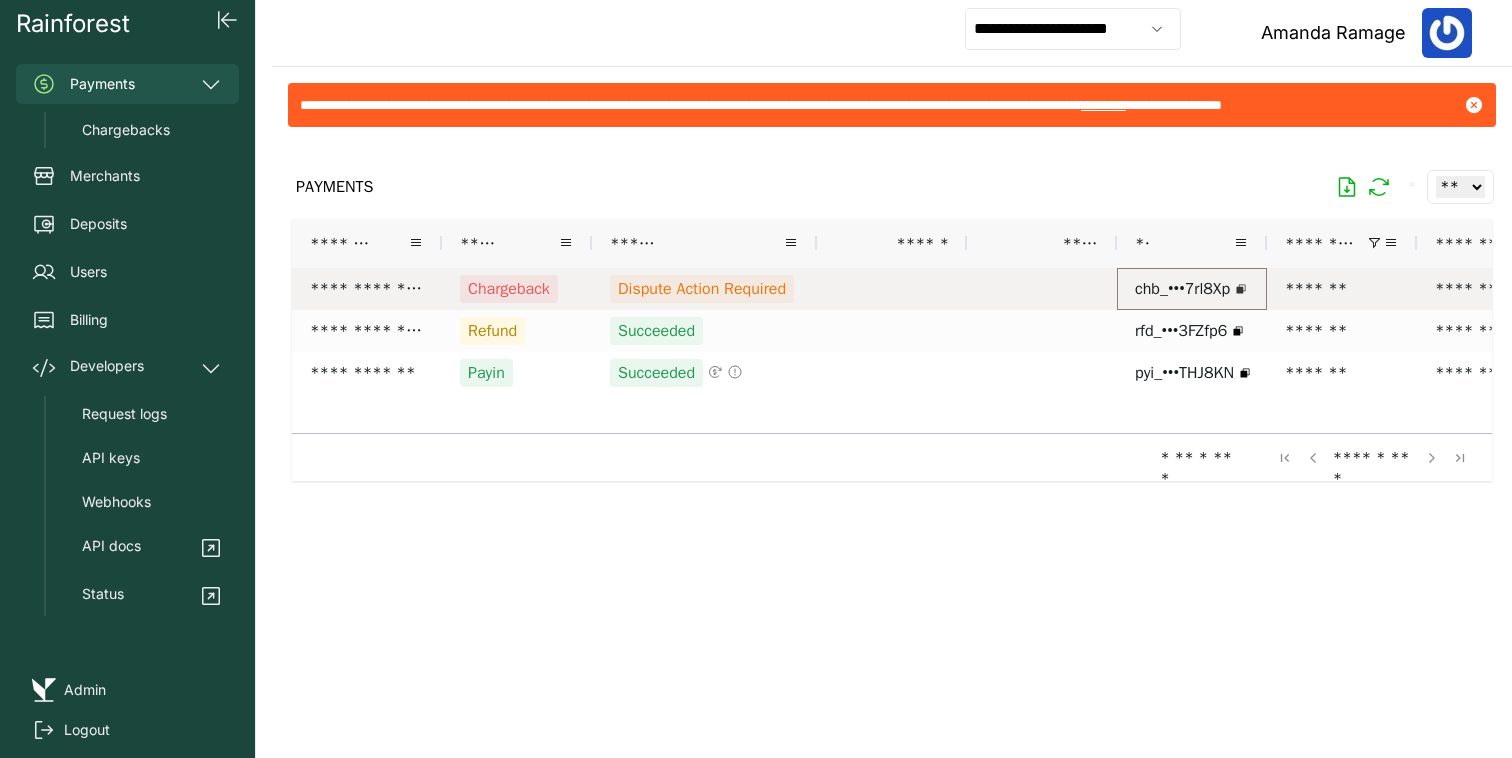 click 